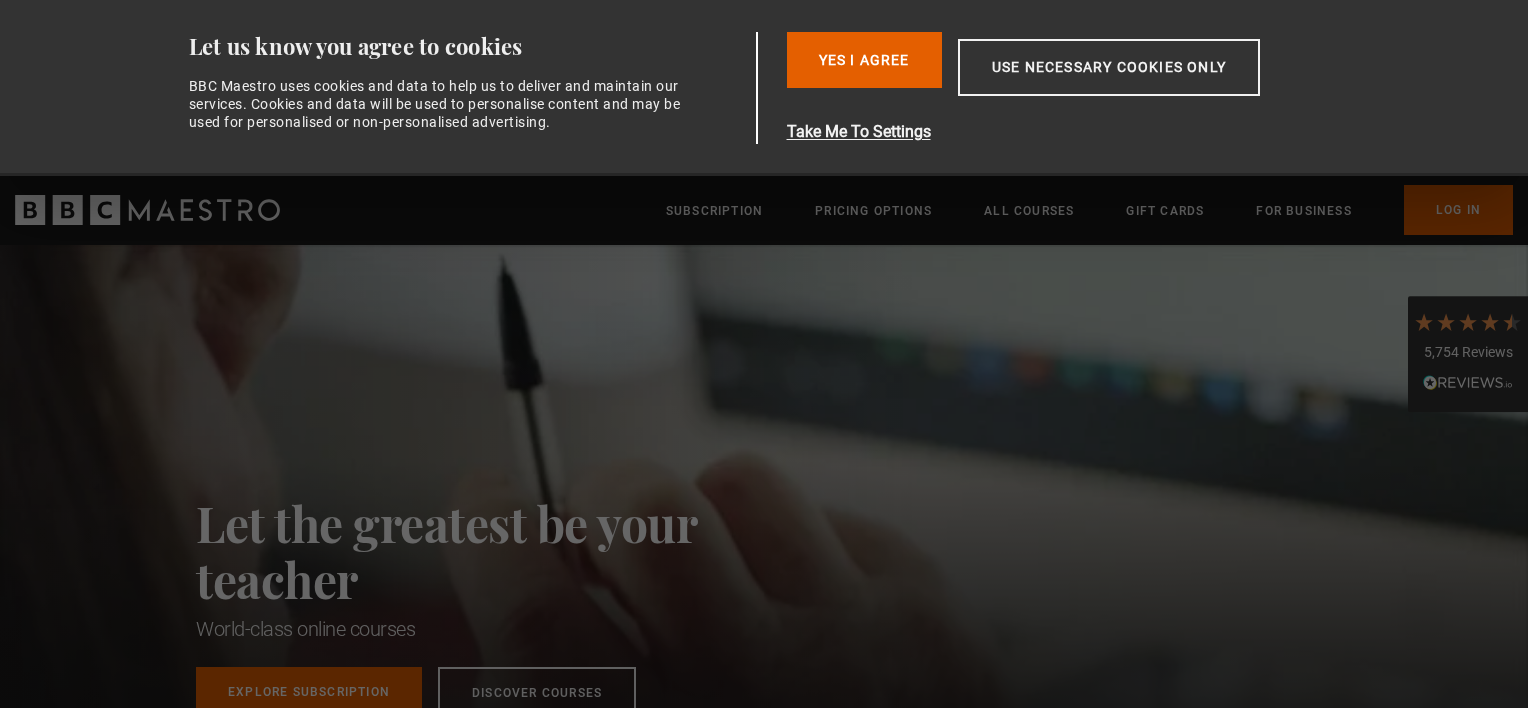 scroll, scrollTop: 0, scrollLeft: 0, axis: both 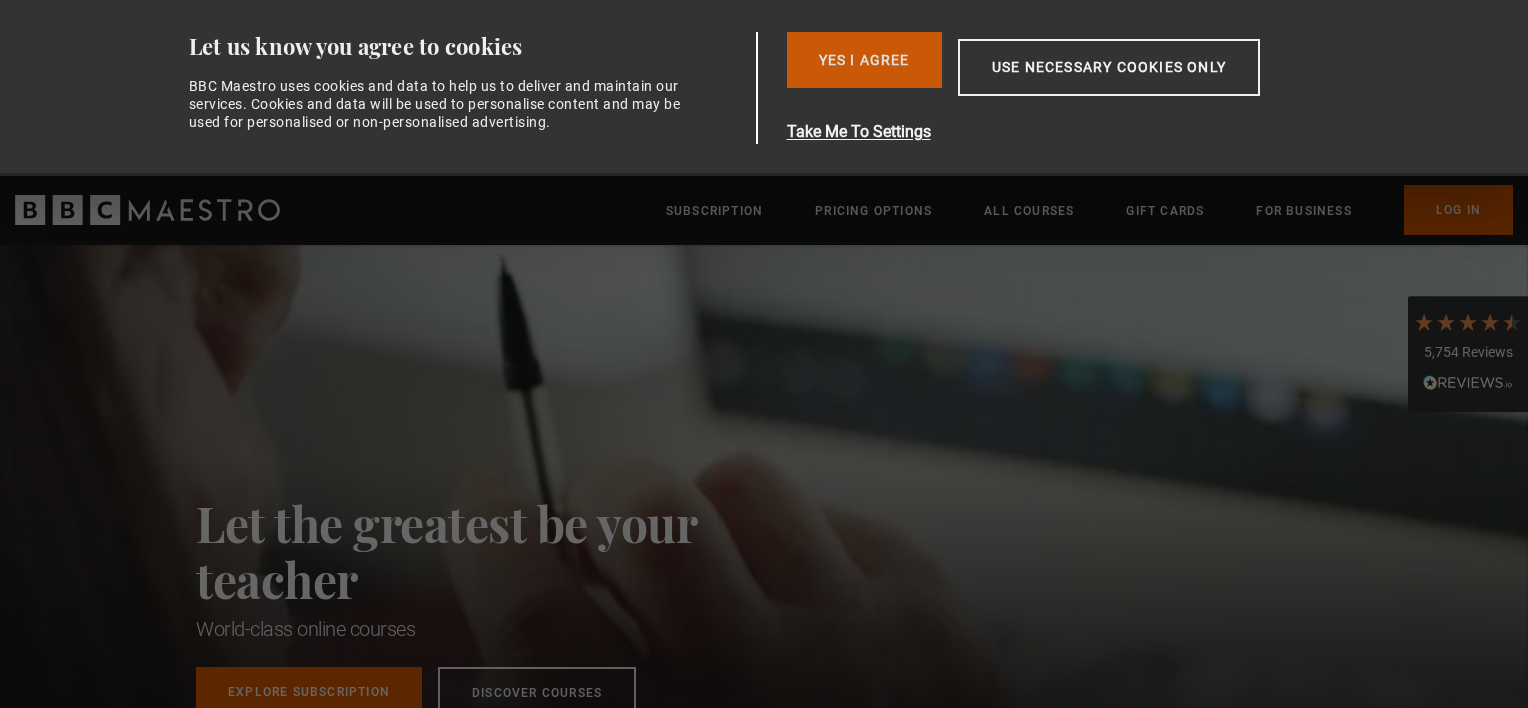 click on "Yes I Agree" at bounding box center (864, 60) 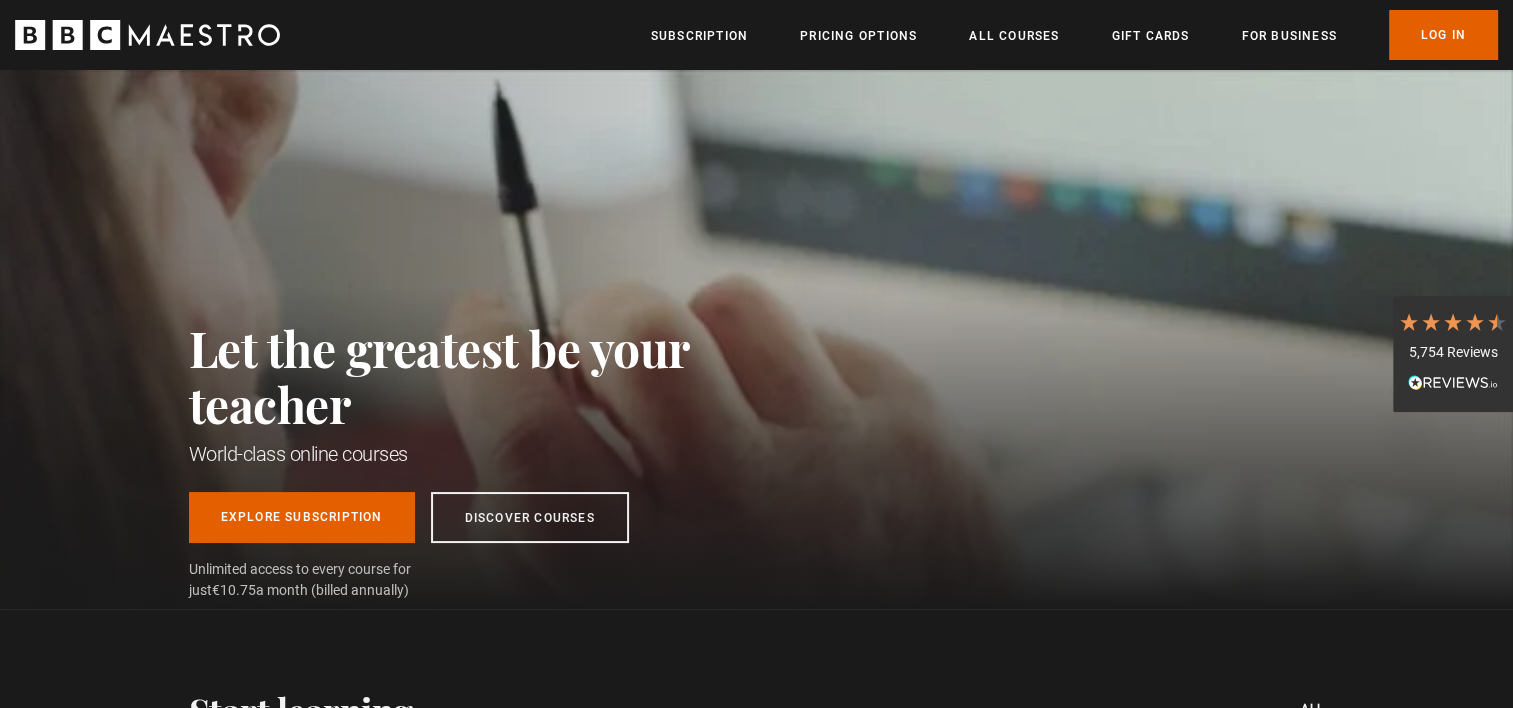 scroll, scrollTop: 0, scrollLeft: 261, axis: horizontal 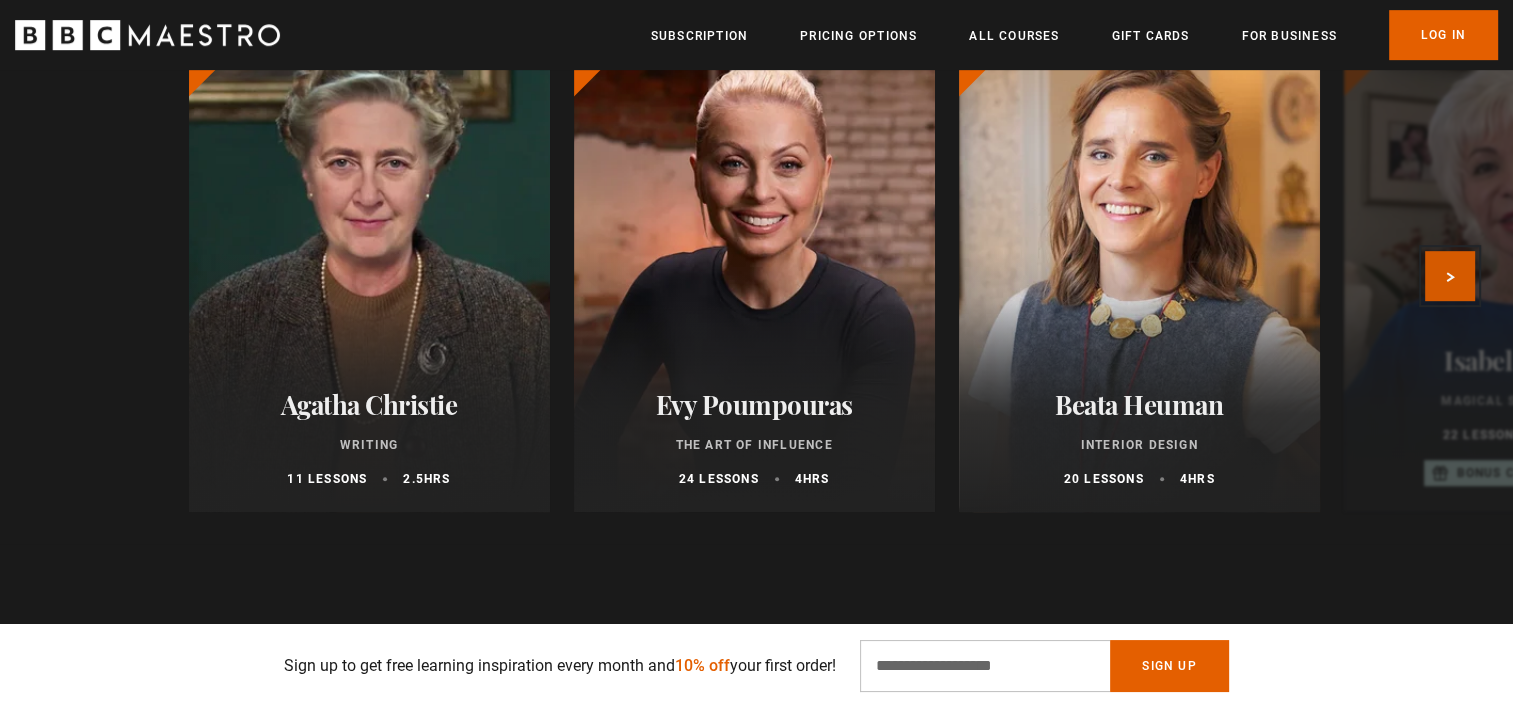 click on "Next" at bounding box center (1450, 276) 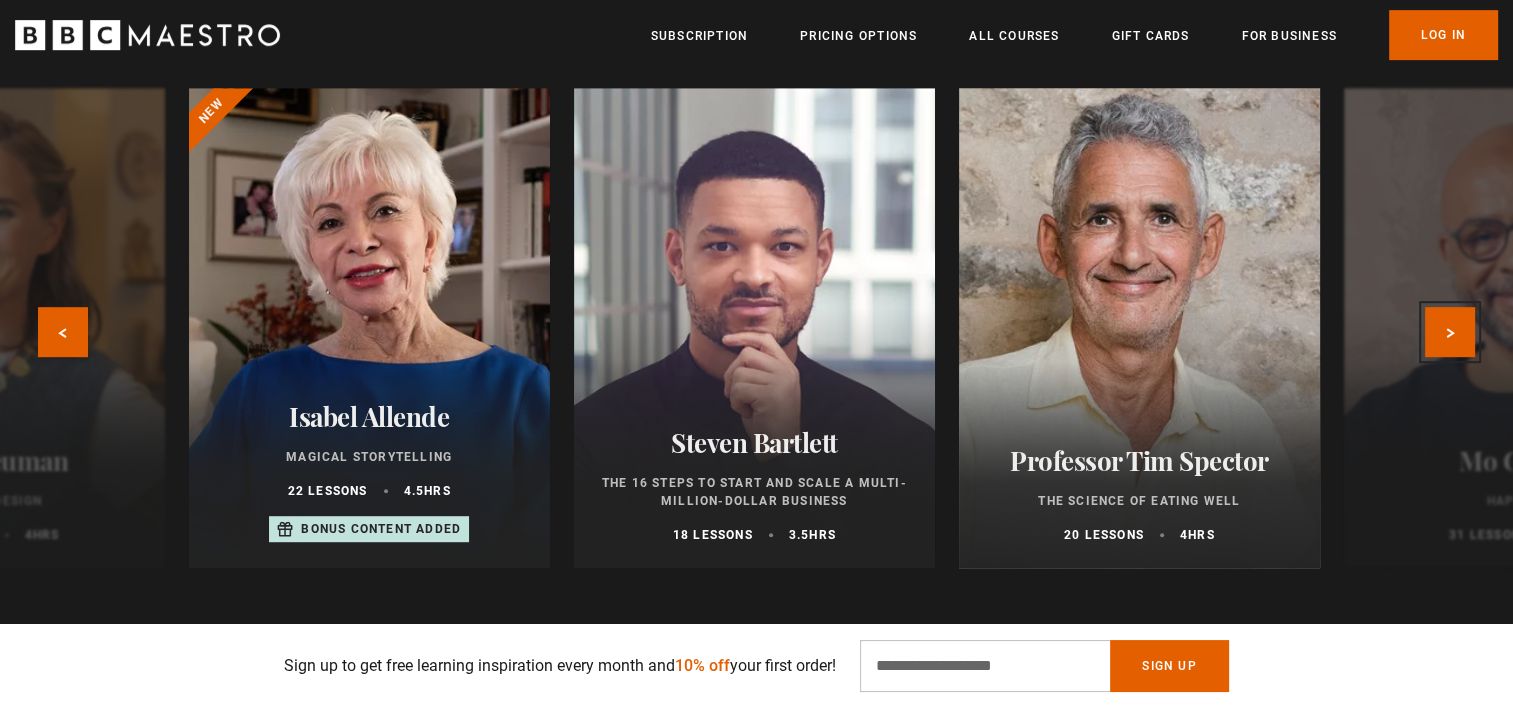 scroll, scrollTop: 1008, scrollLeft: 0, axis: vertical 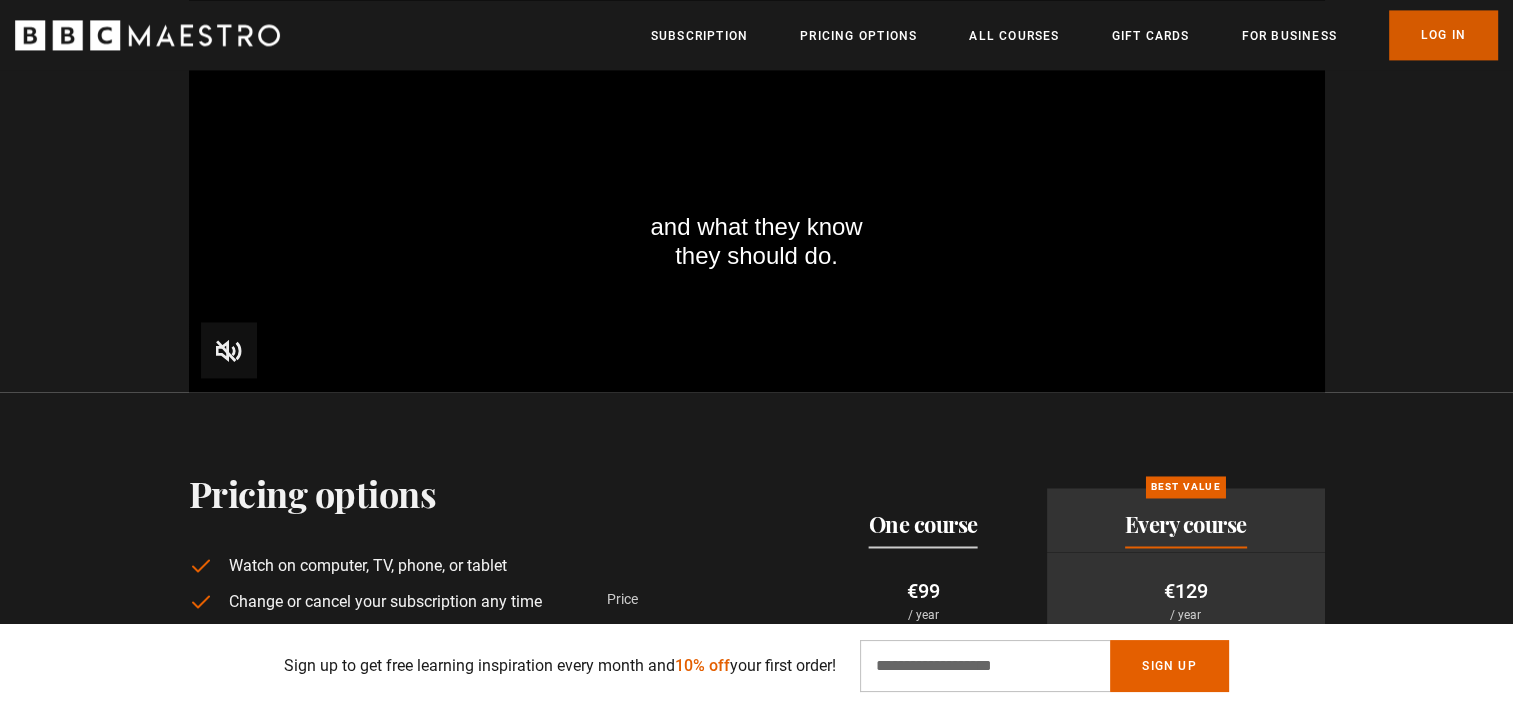 click on "Log In" at bounding box center (1443, 35) 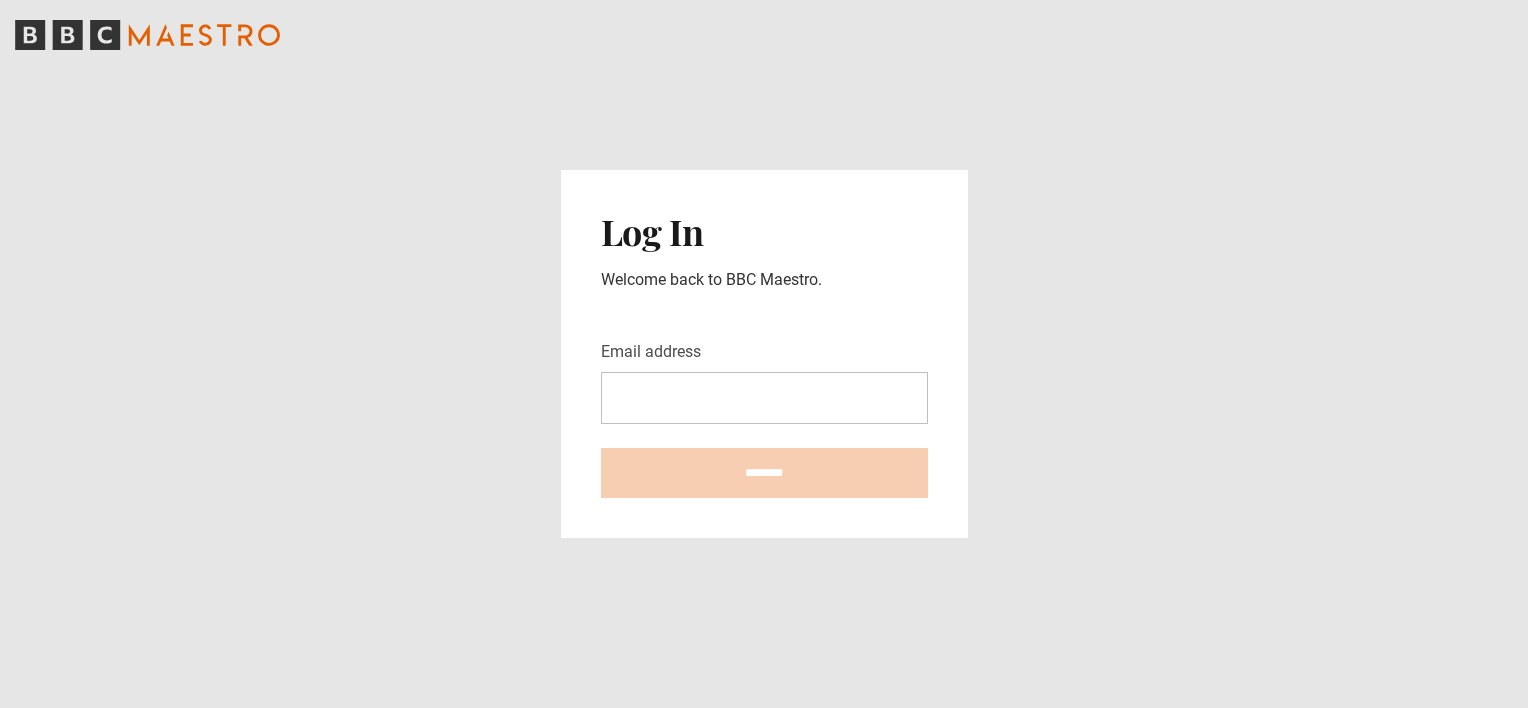 scroll, scrollTop: 0, scrollLeft: 0, axis: both 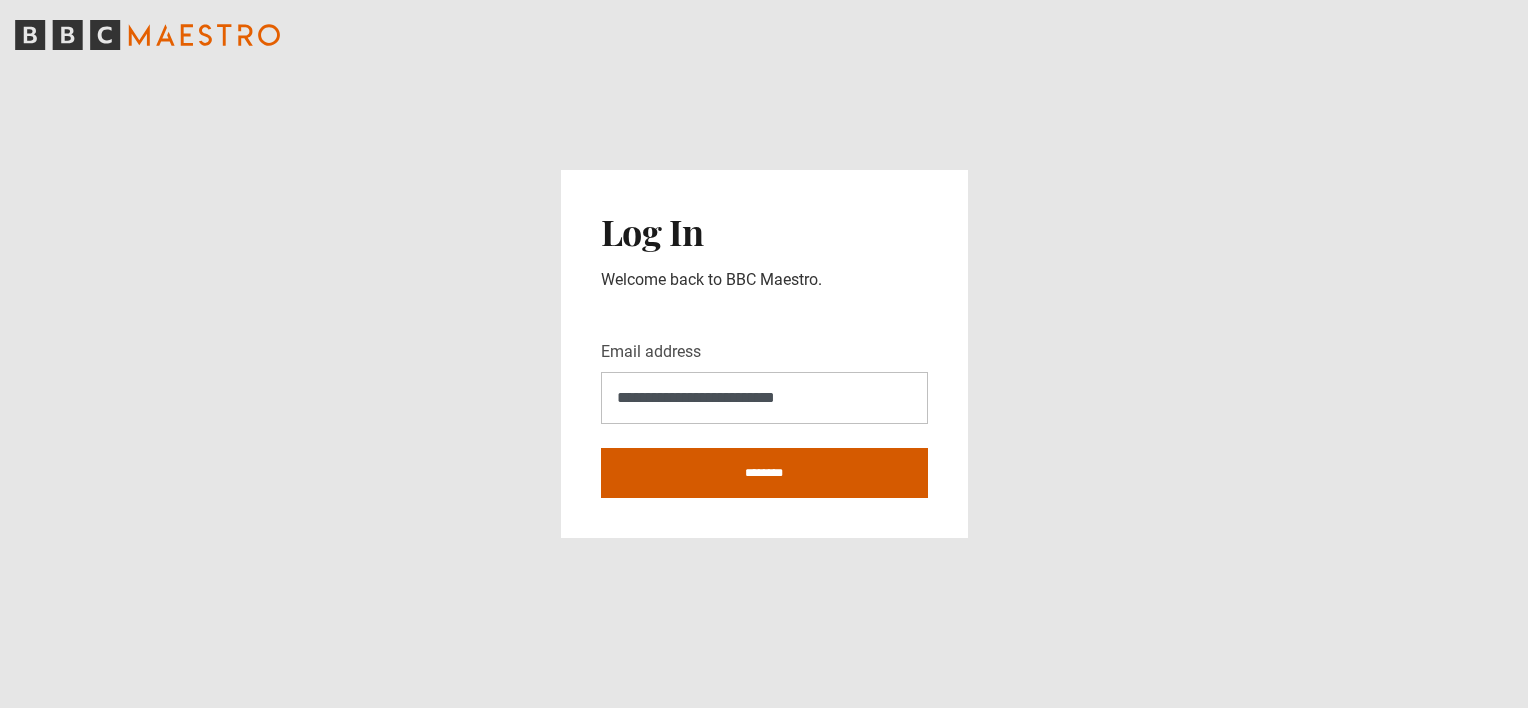 type on "**********" 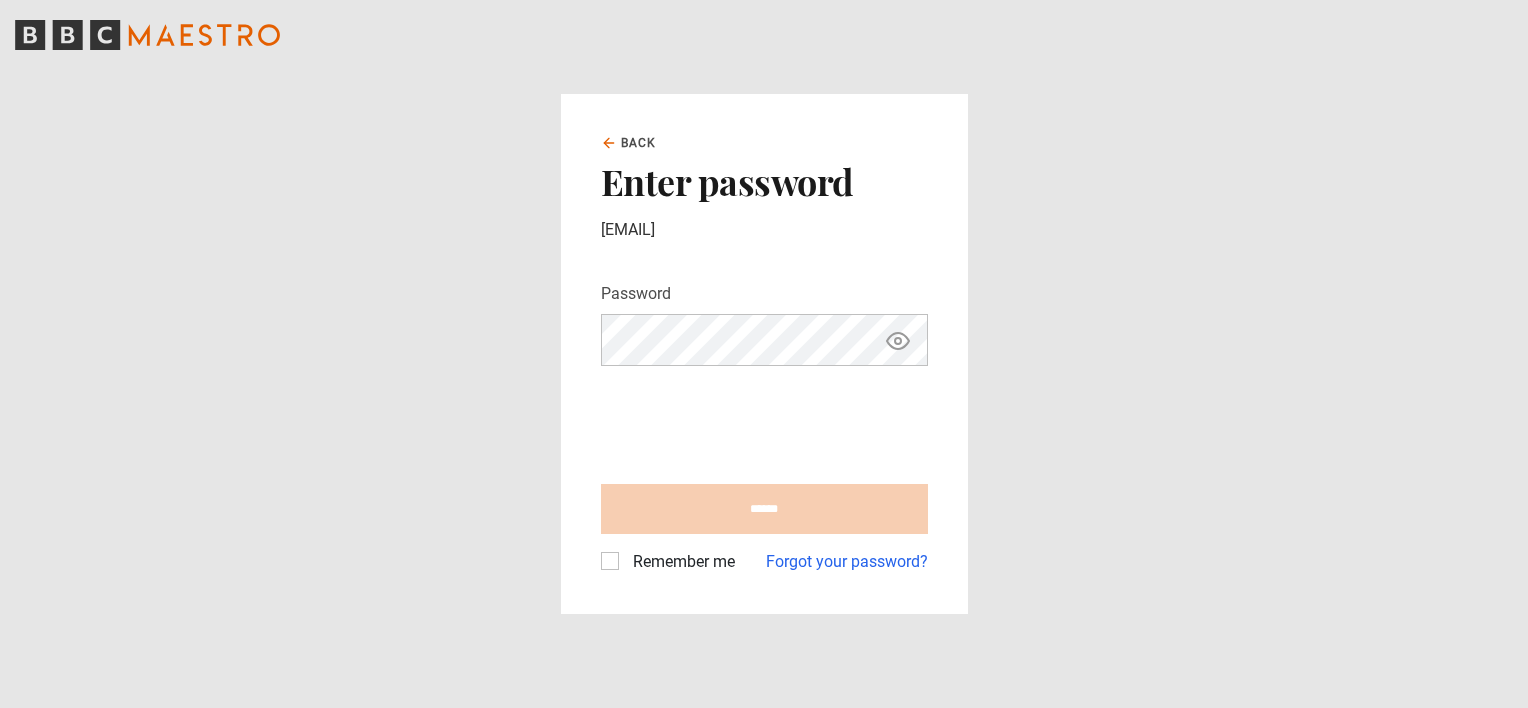 scroll, scrollTop: 0, scrollLeft: 0, axis: both 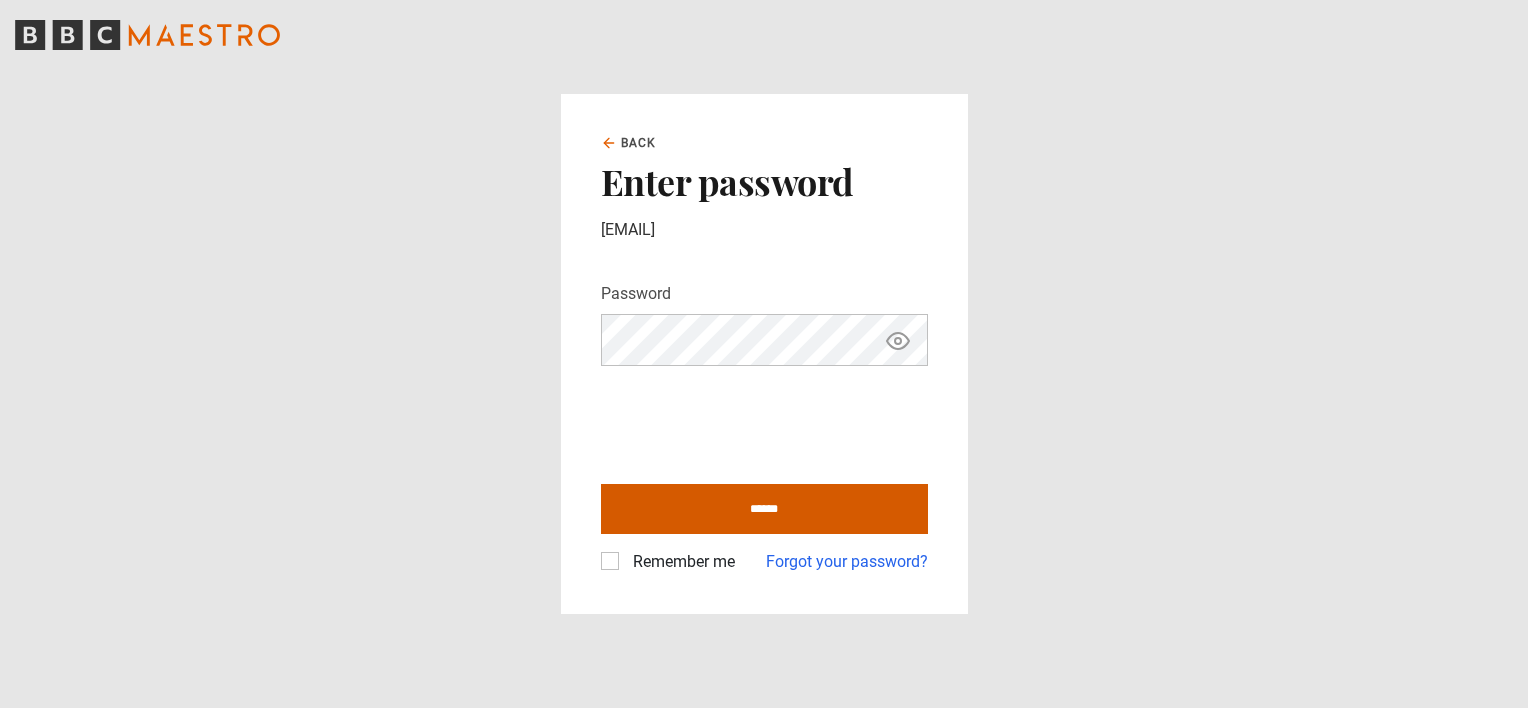 click on "******" at bounding box center [764, 509] 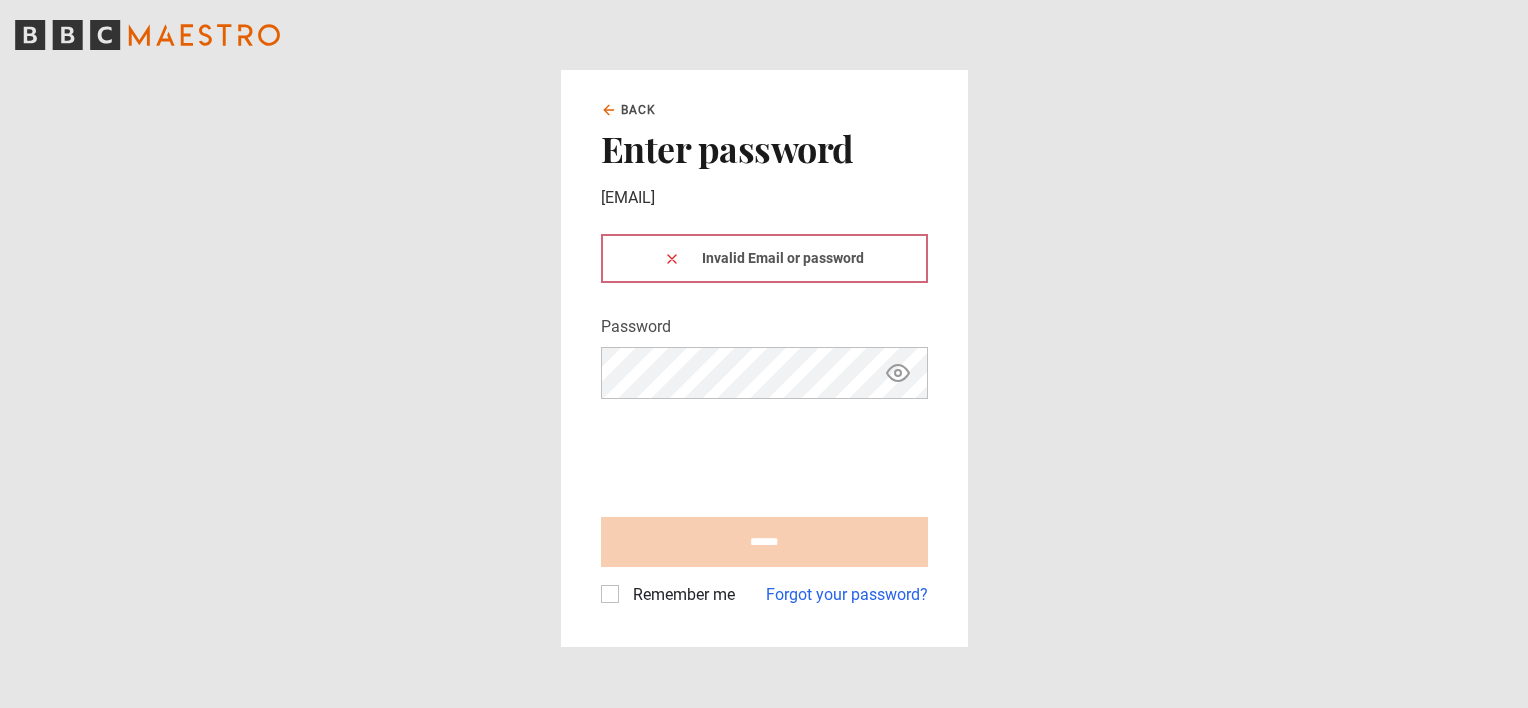 scroll, scrollTop: 0, scrollLeft: 0, axis: both 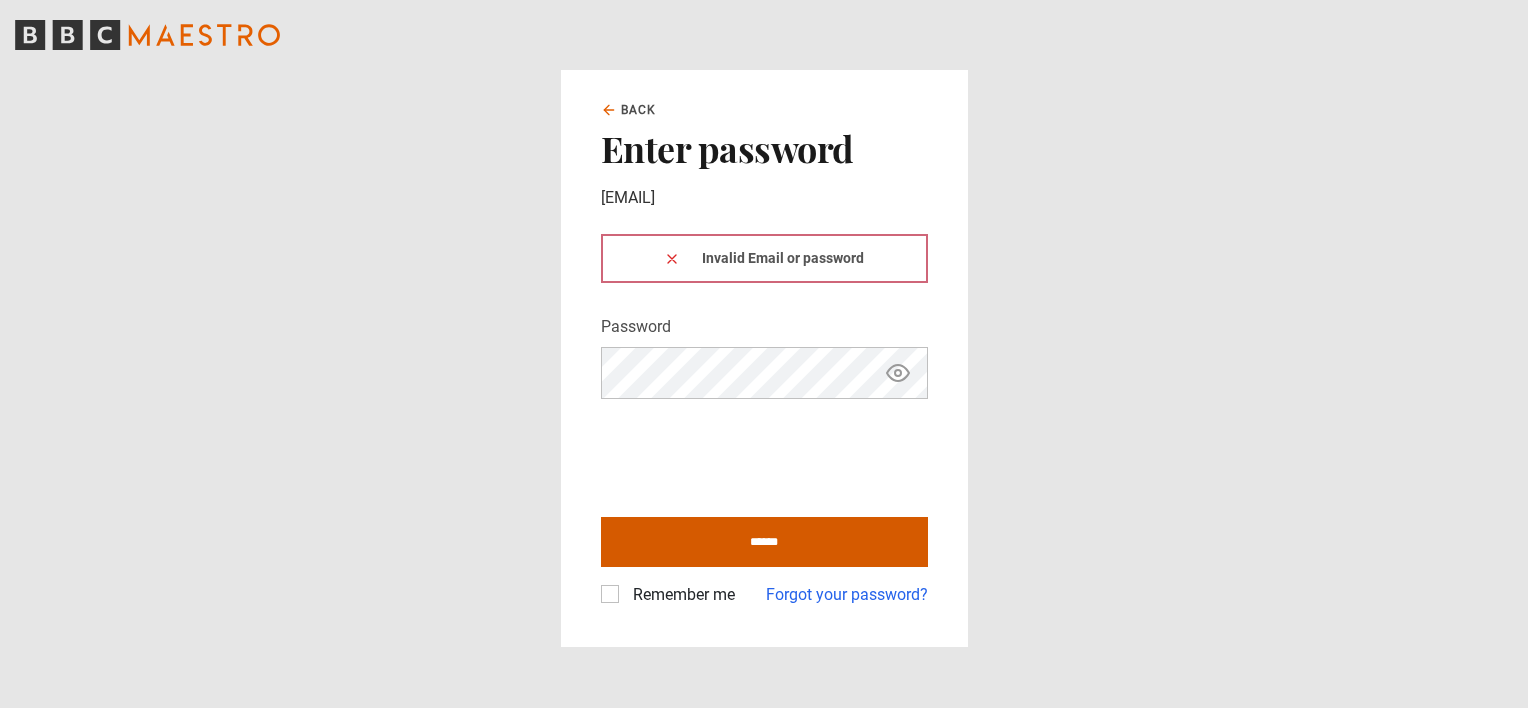 click on "******" at bounding box center [764, 542] 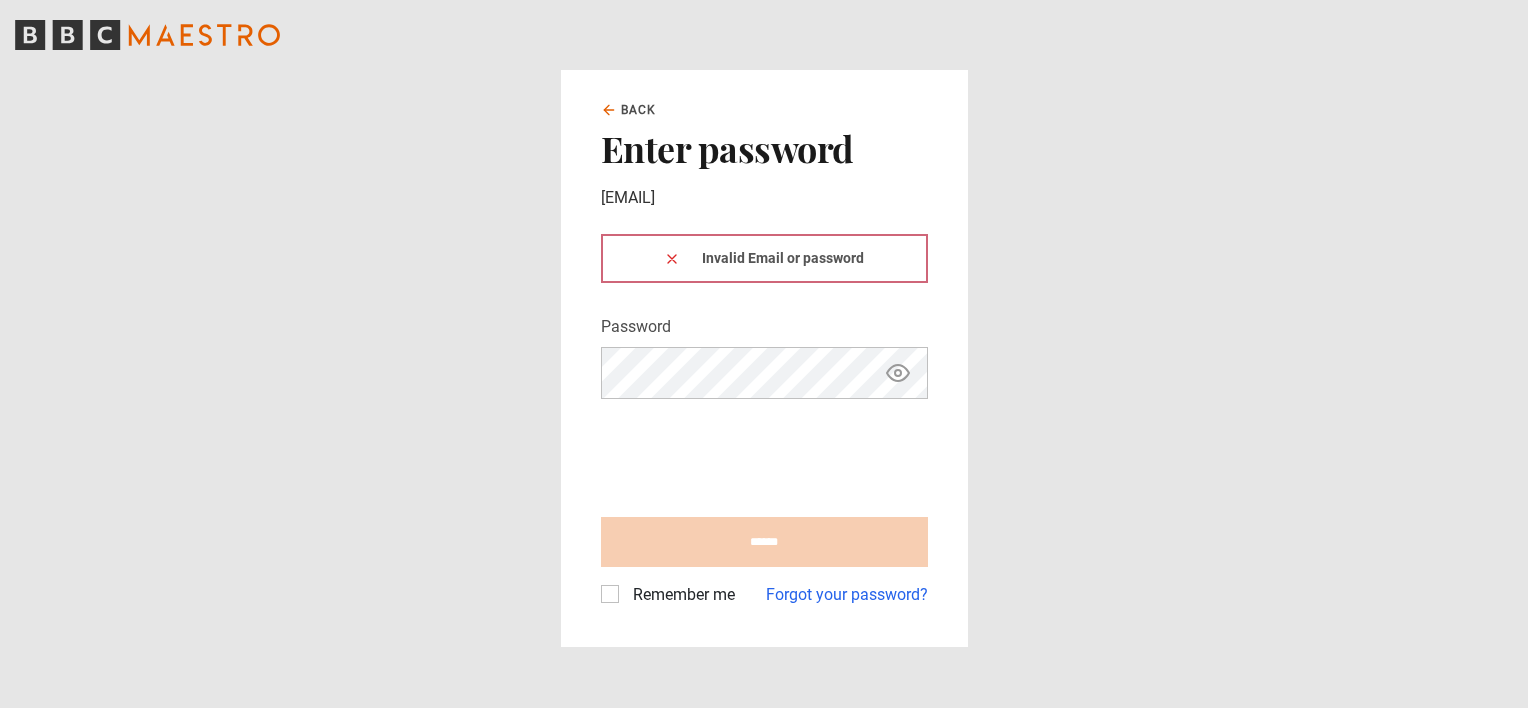 scroll, scrollTop: 0, scrollLeft: 0, axis: both 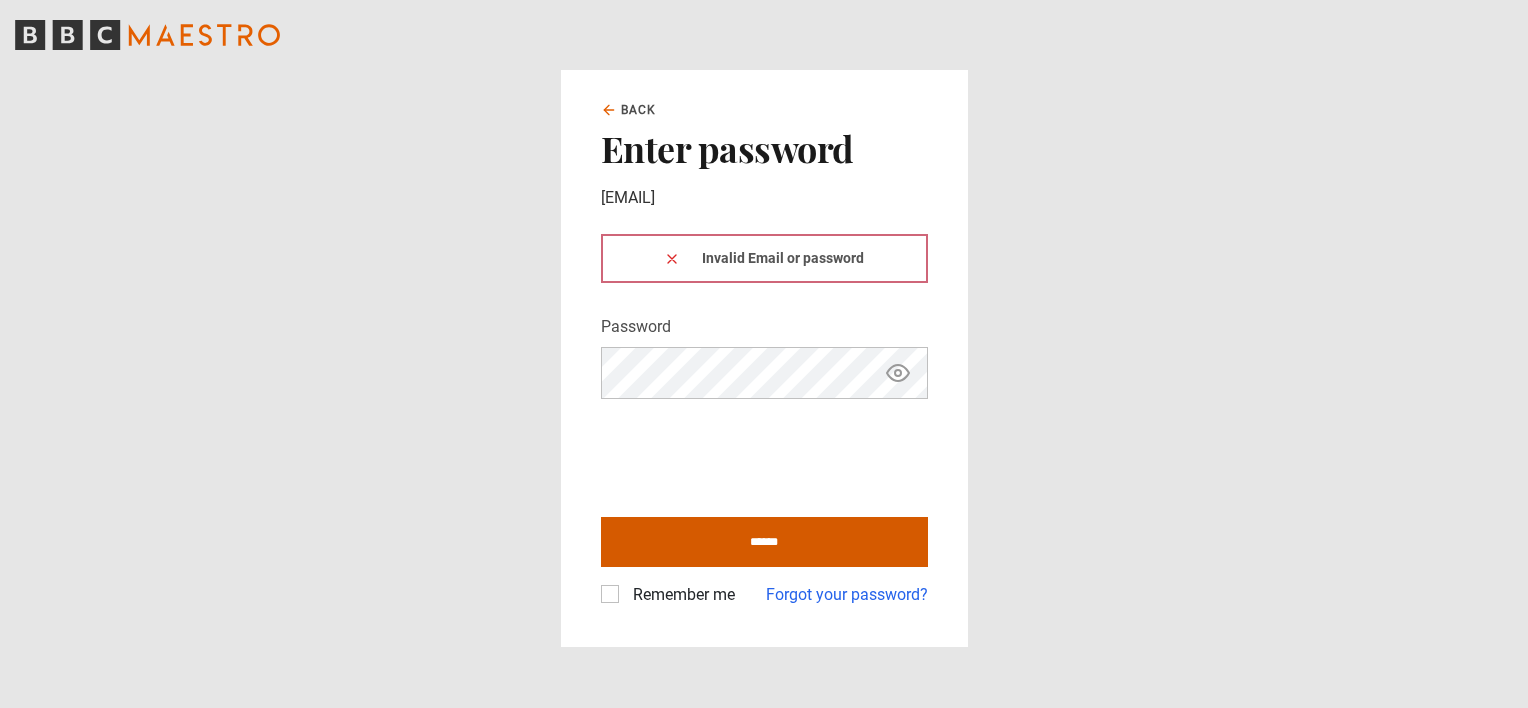 click on "******" at bounding box center [764, 542] 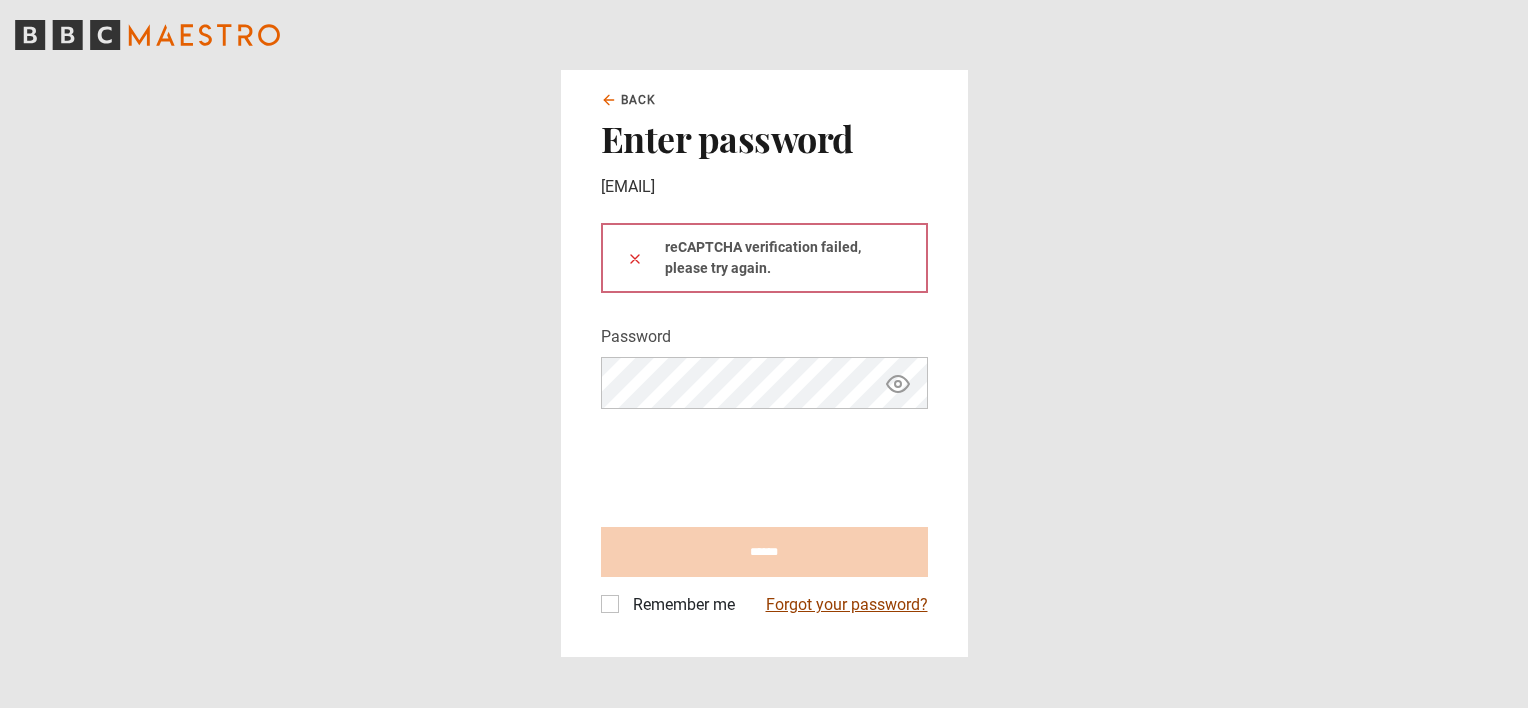 scroll, scrollTop: 0, scrollLeft: 0, axis: both 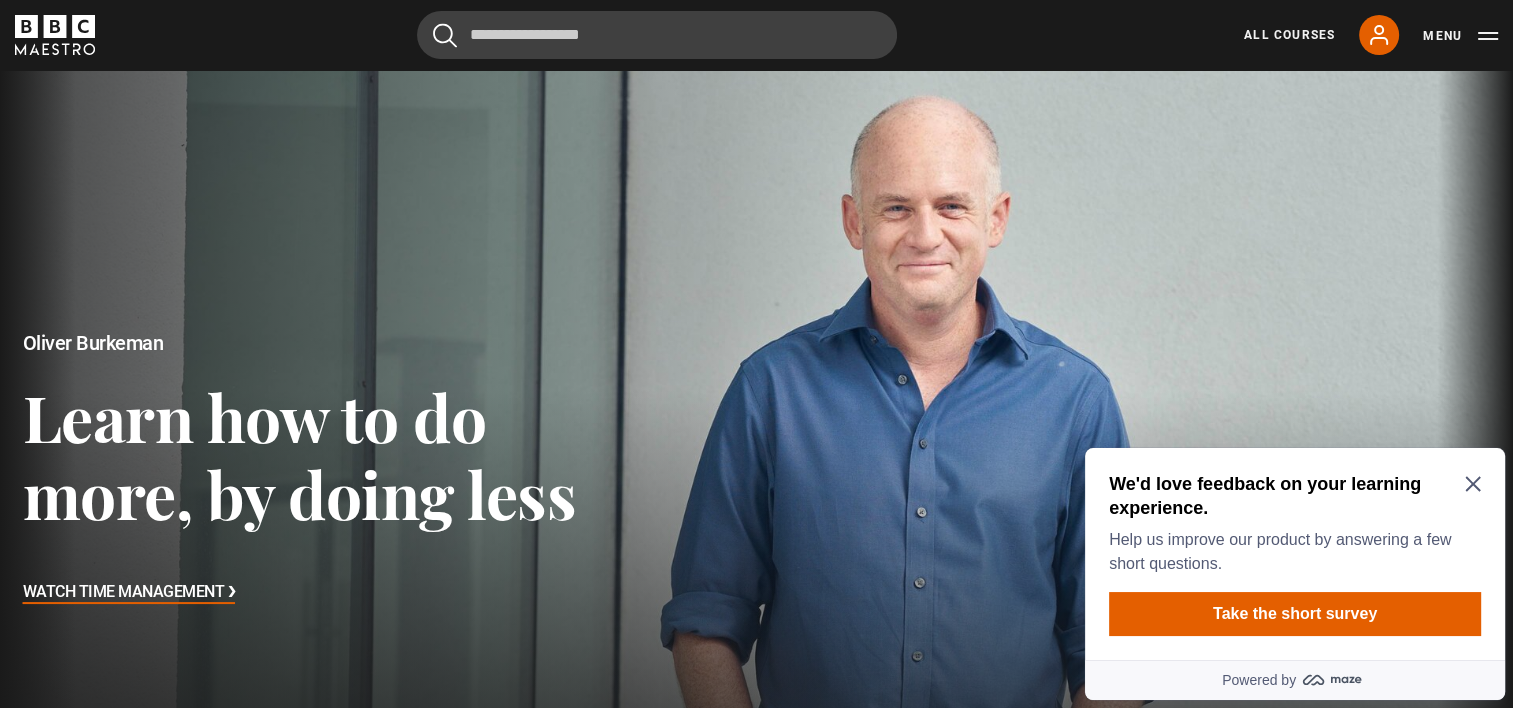 click 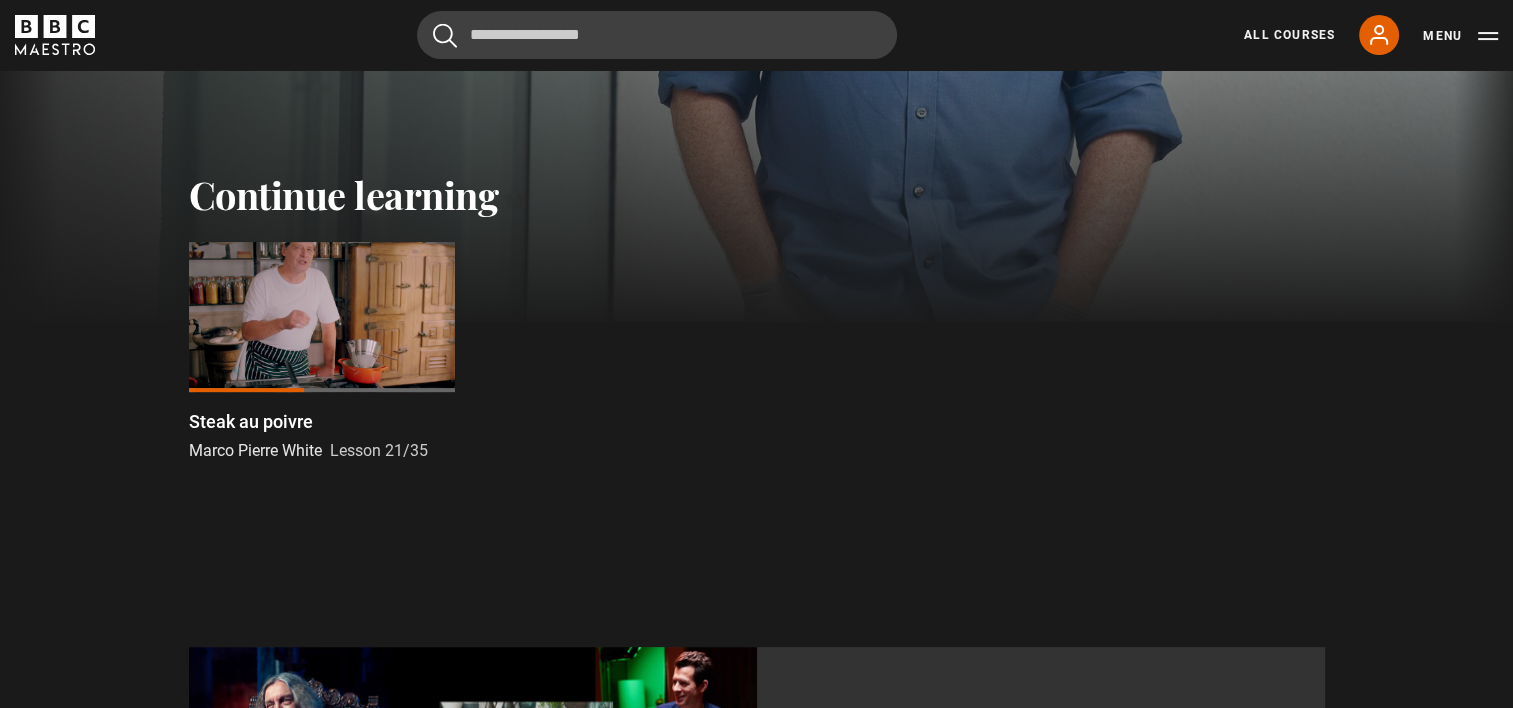 scroll, scrollTop: 484, scrollLeft: 0, axis: vertical 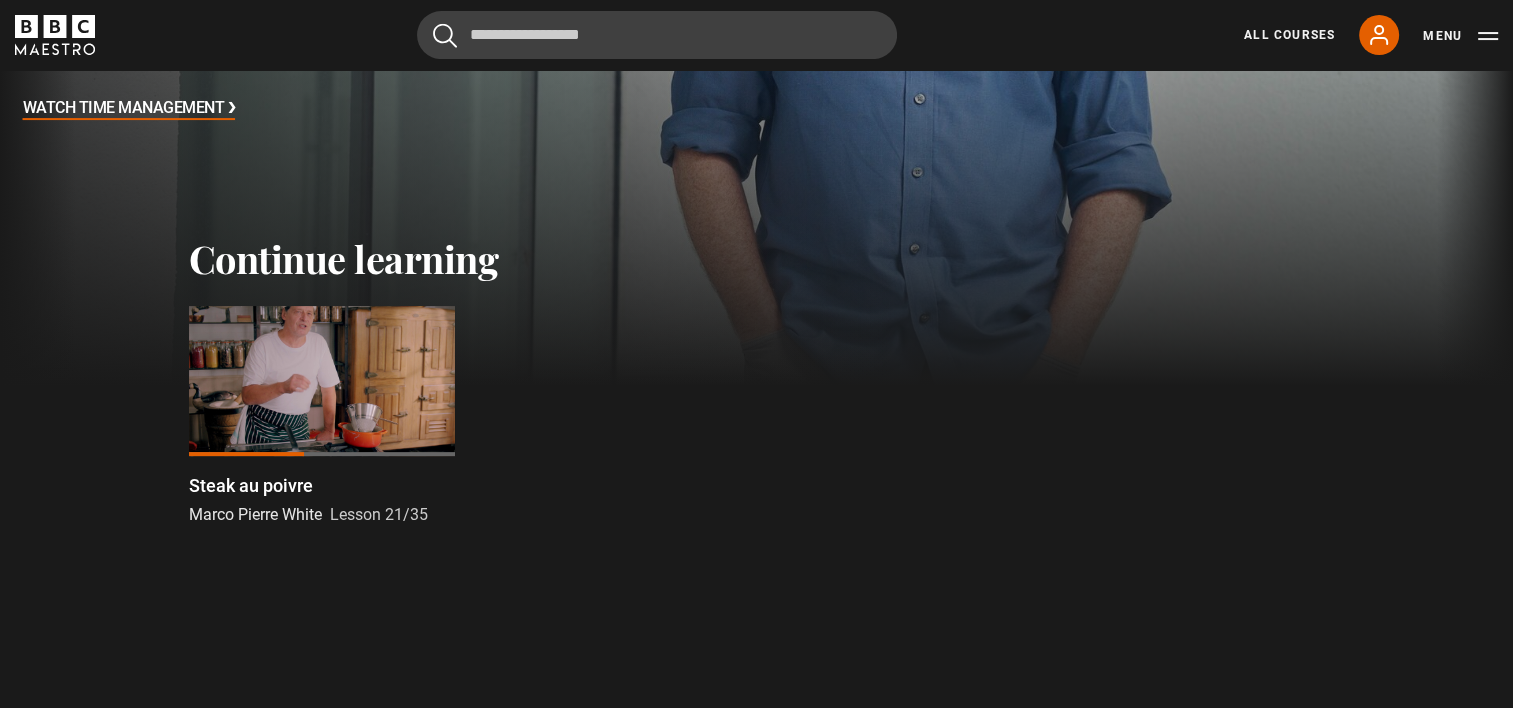 click at bounding box center (322, 381) 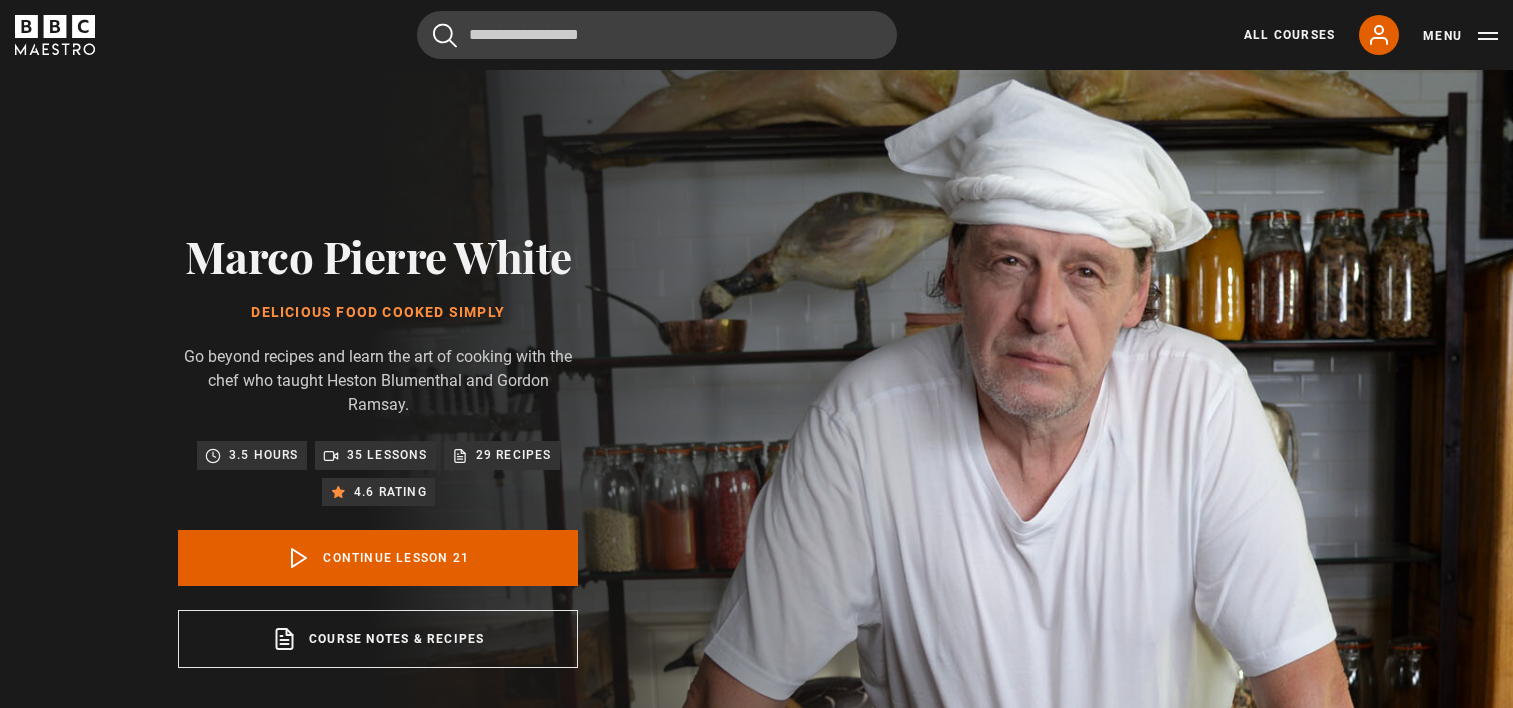 scroll, scrollTop: 828, scrollLeft: 0, axis: vertical 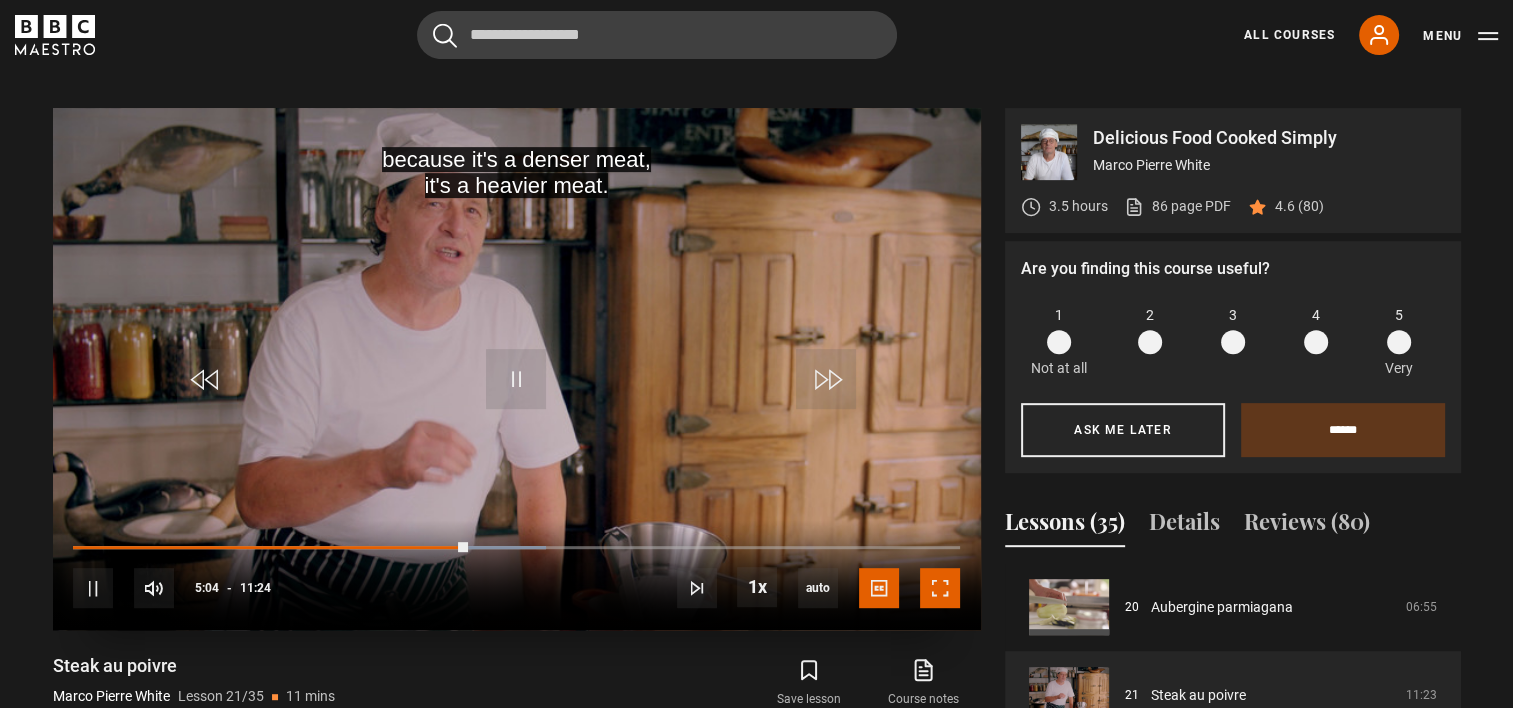 click at bounding box center (940, 588) 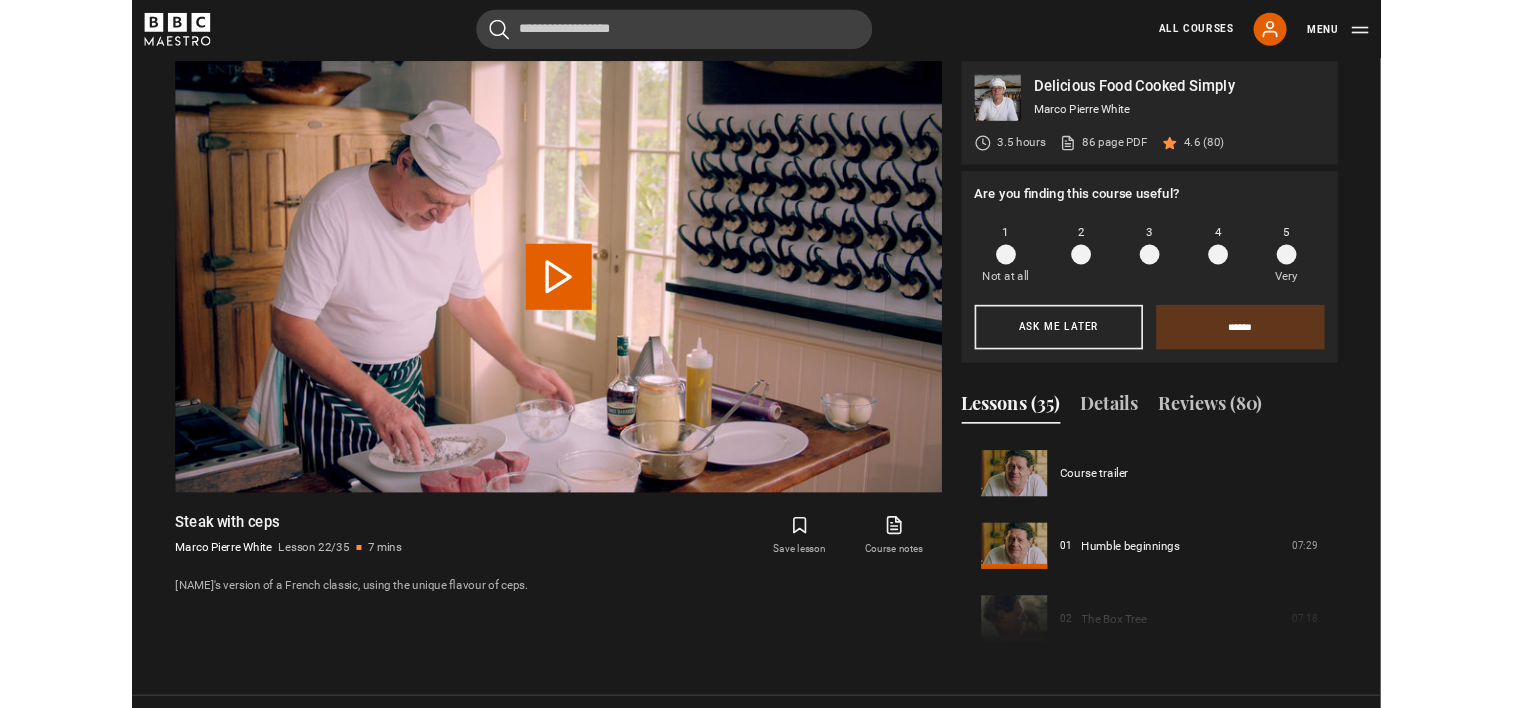 scroll, scrollTop: 936, scrollLeft: 0, axis: vertical 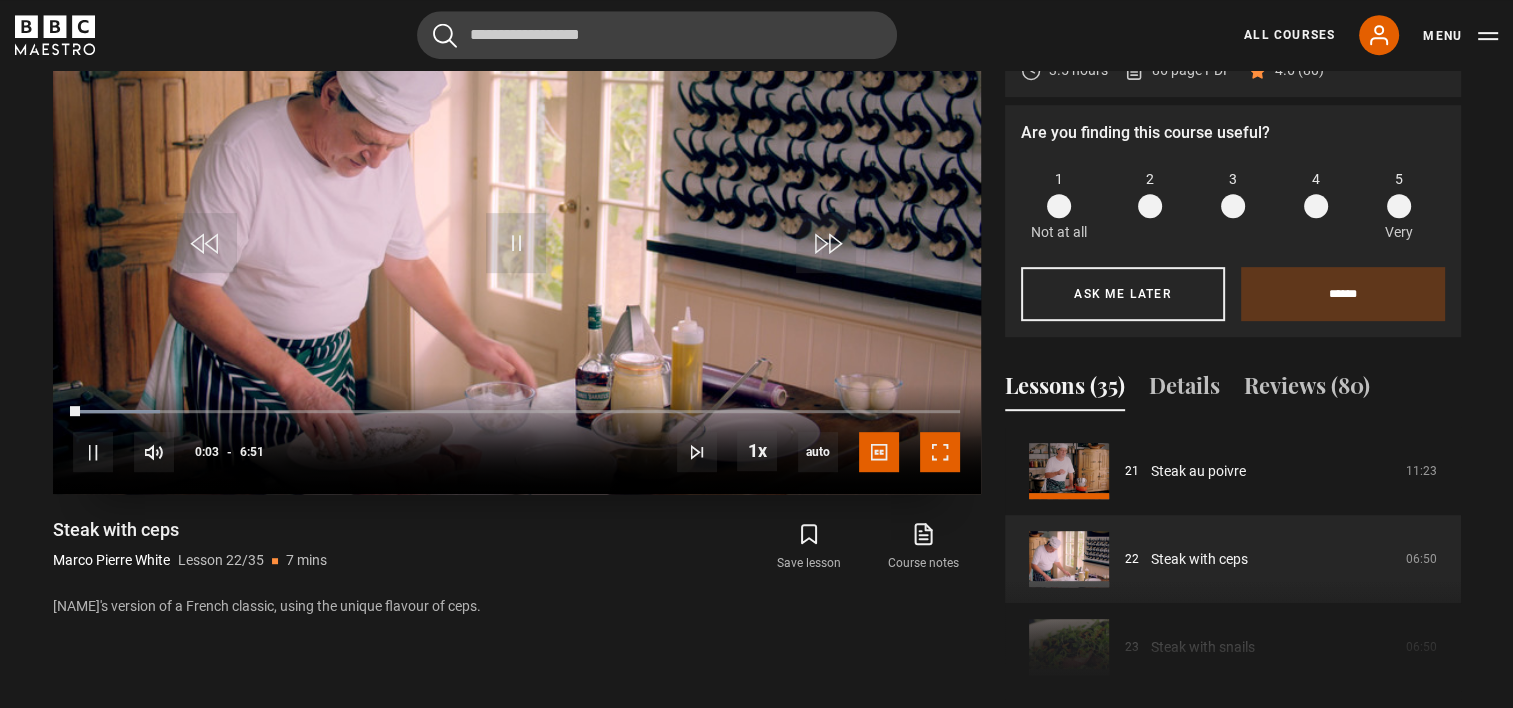 click at bounding box center (940, 452) 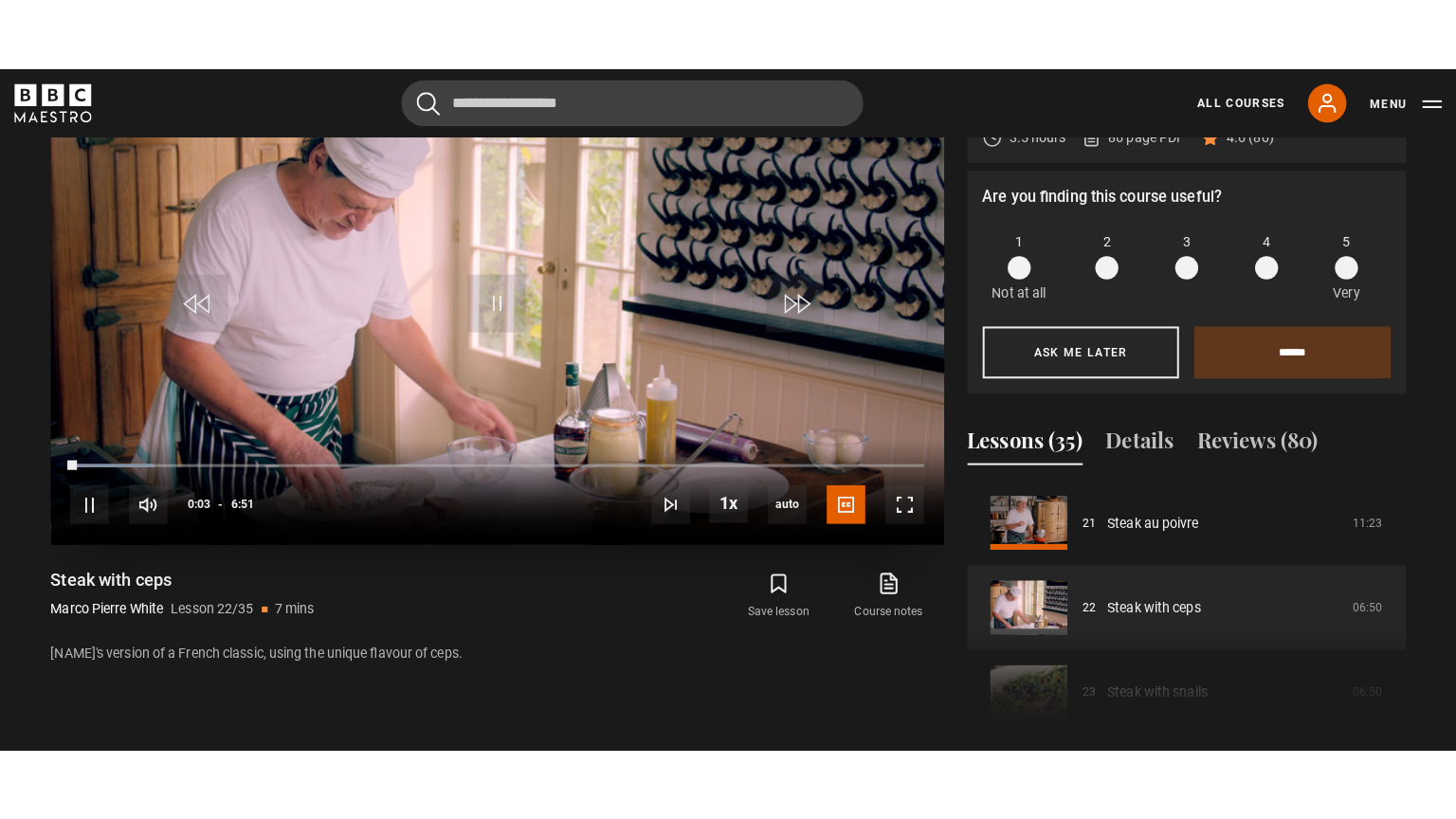 scroll, scrollTop: 861, scrollLeft: 0, axis: vertical 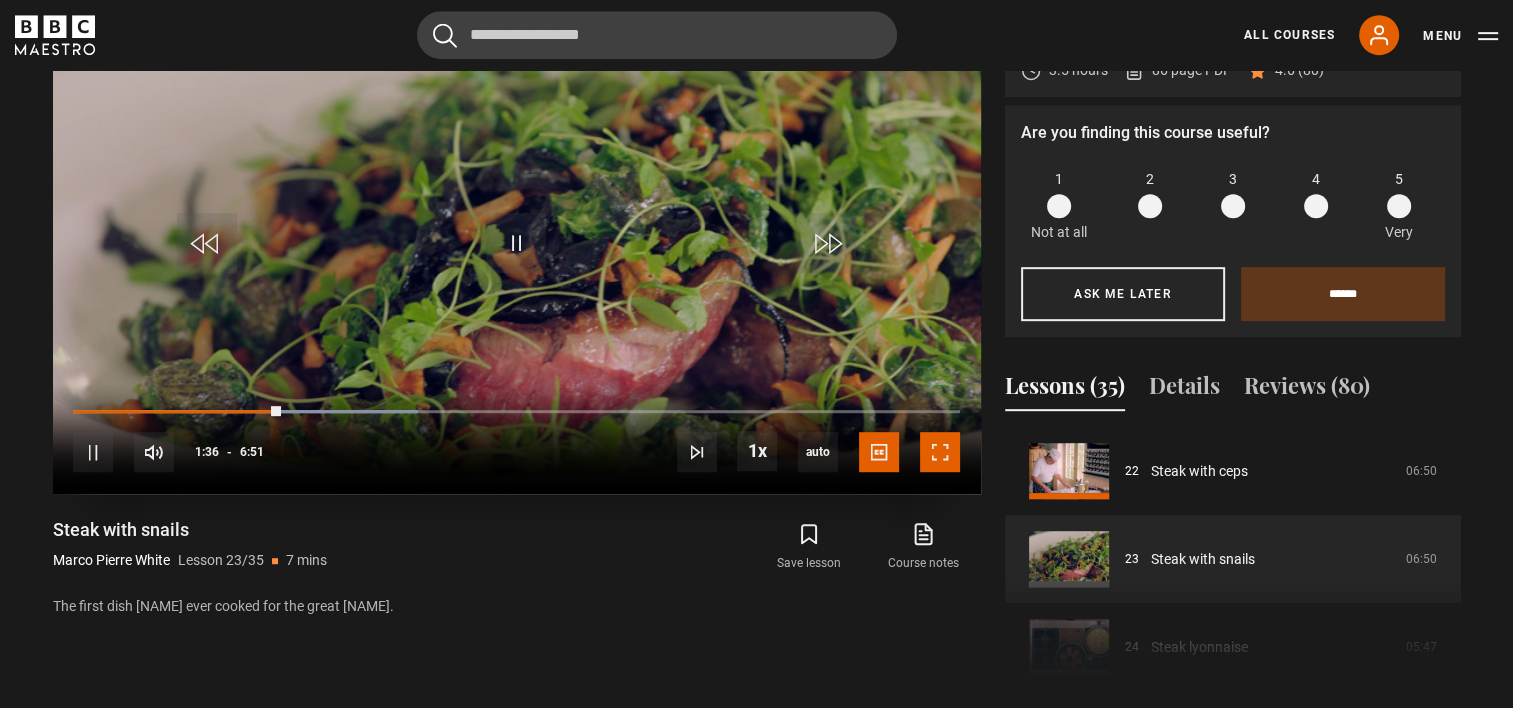 click at bounding box center (940, 452) 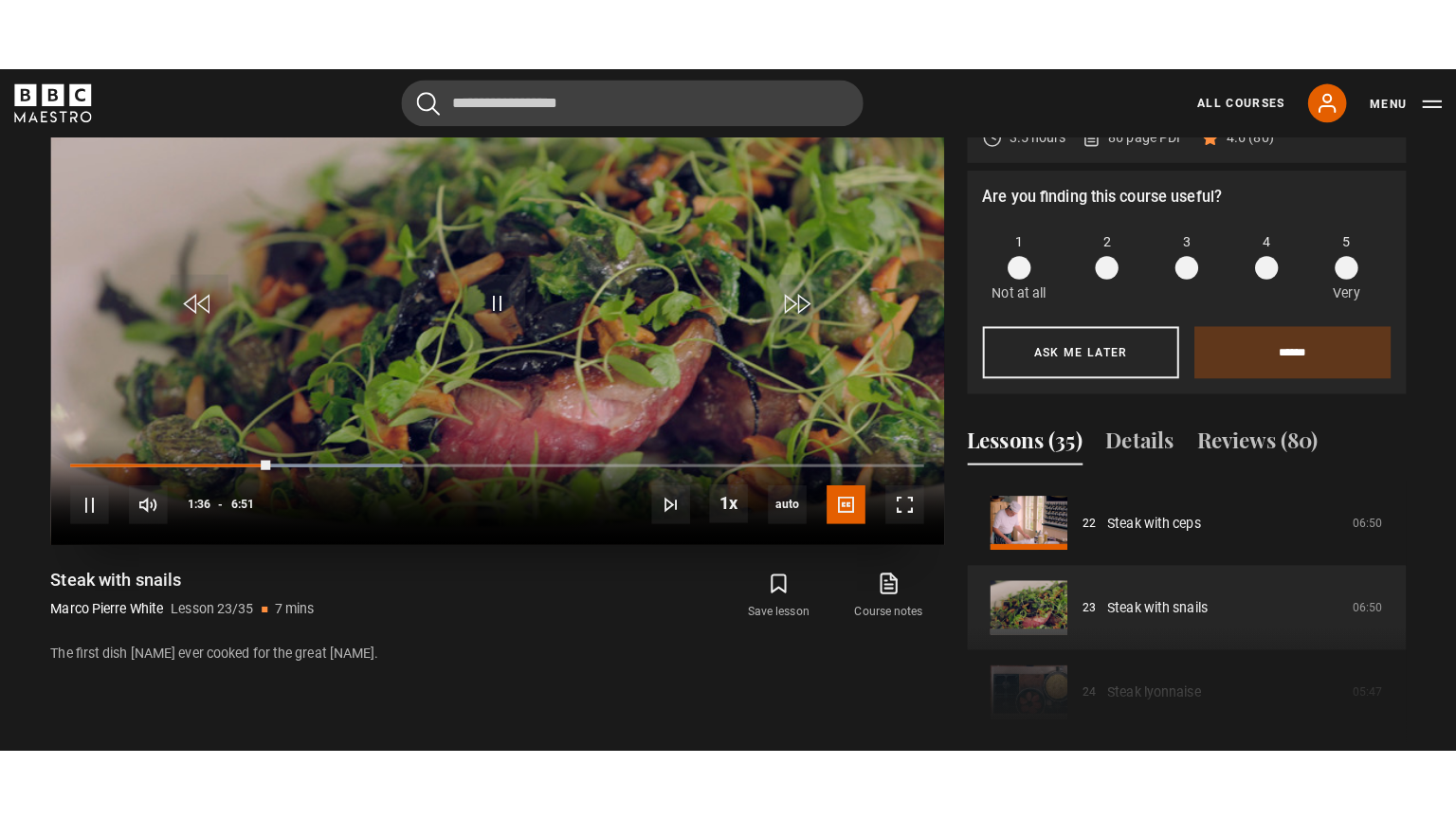 scroll, scrollTop: 861, scrollLeft: 0, axis: vertical 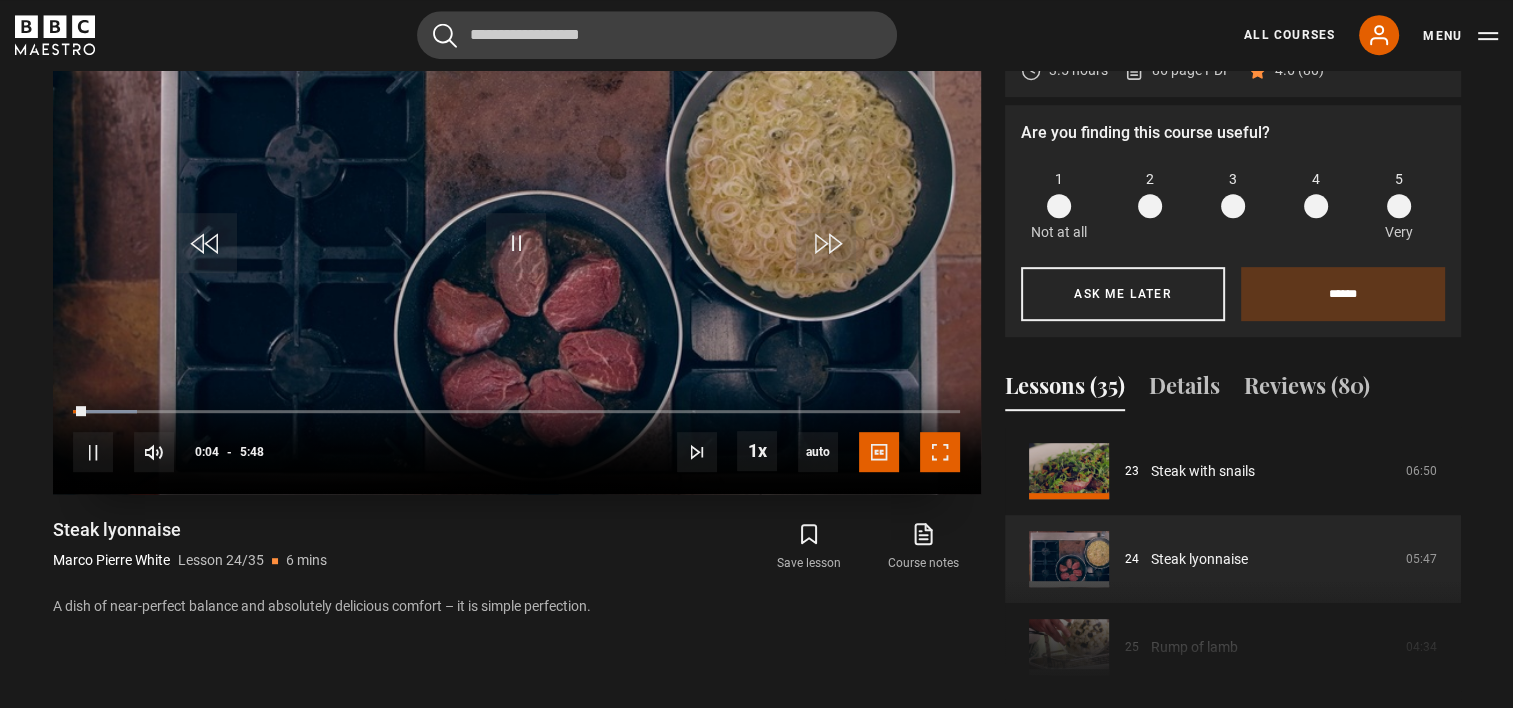 click at bounding box center (940, 452) 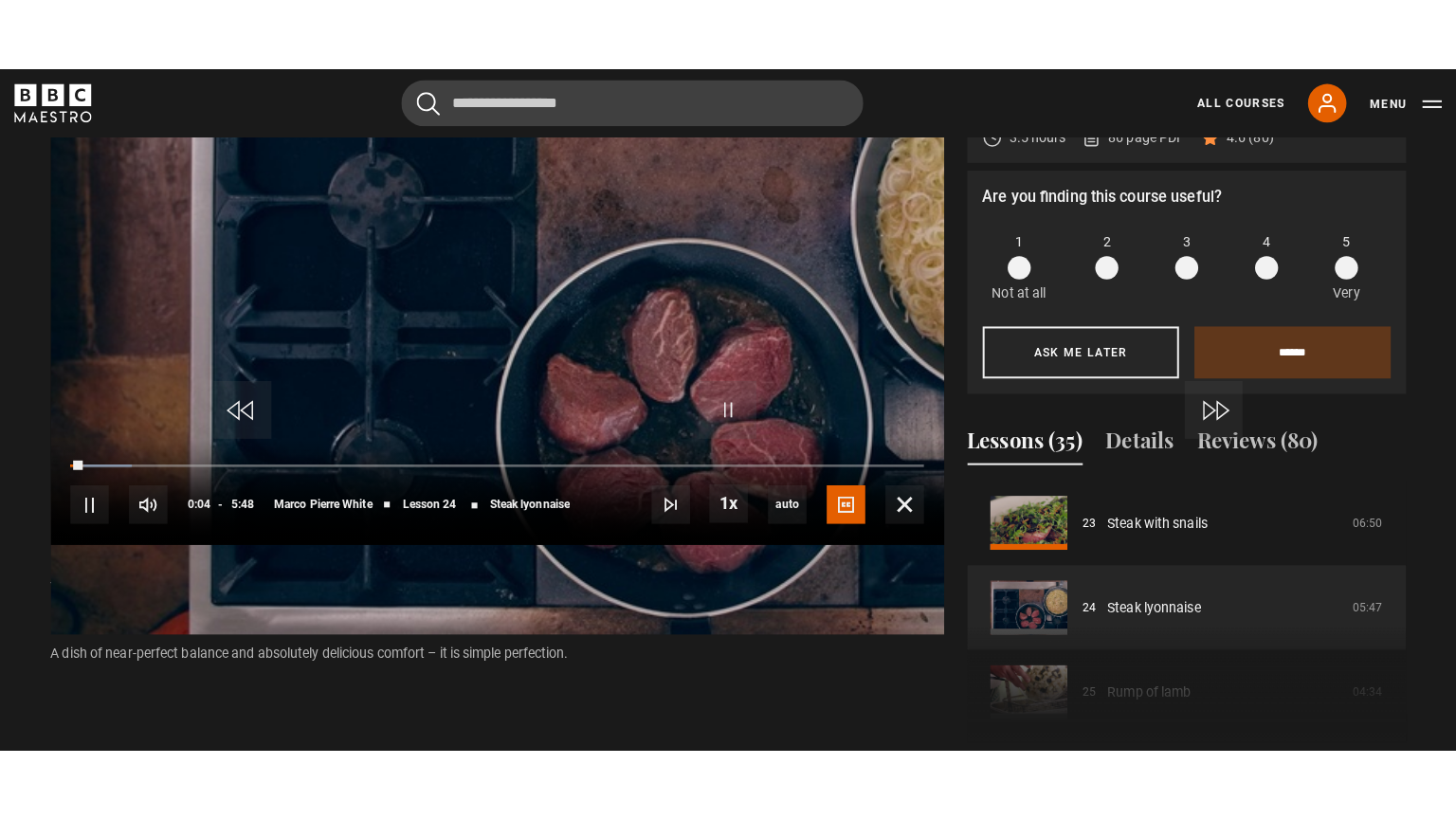 scroll, scrollTop: 861, scrollLeft: 0, axis: vertical 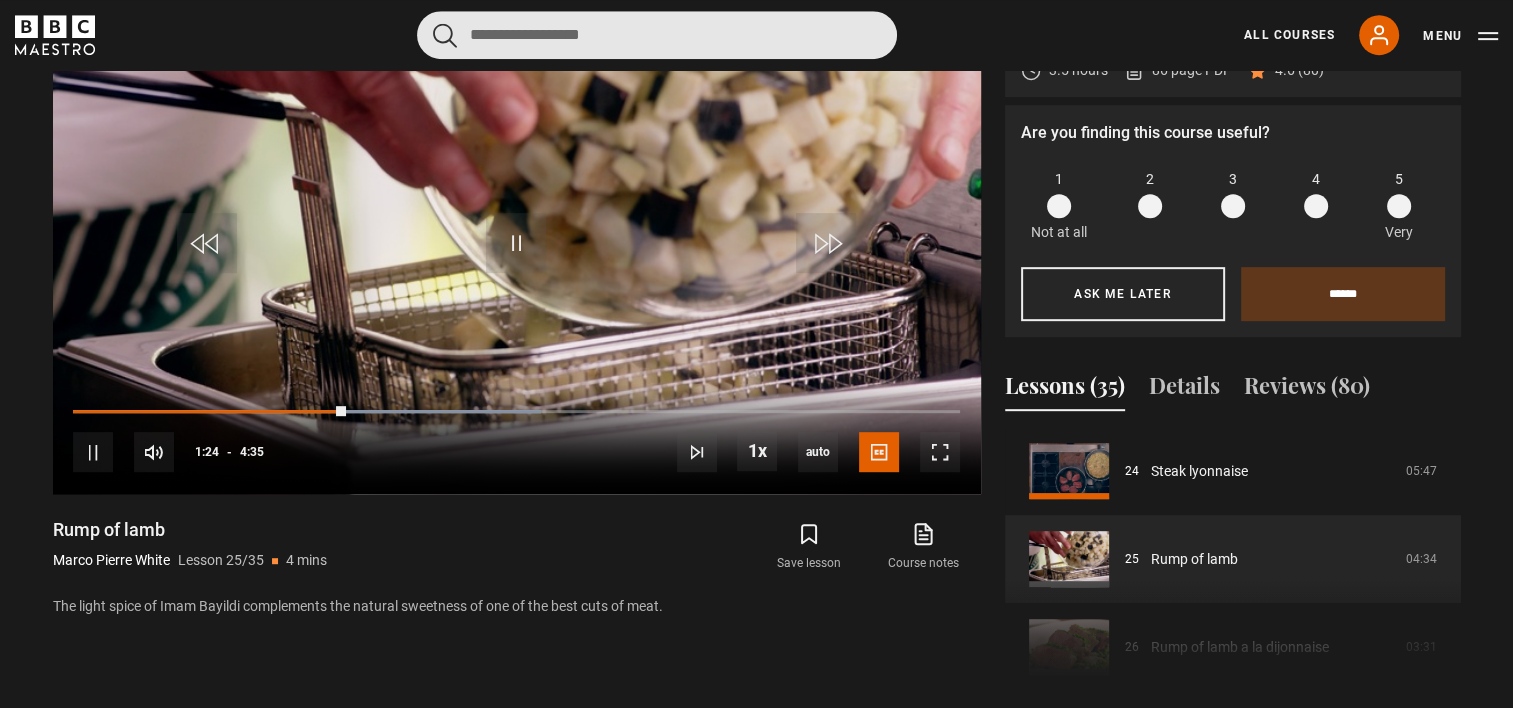 click at bounding box center [657, 35] 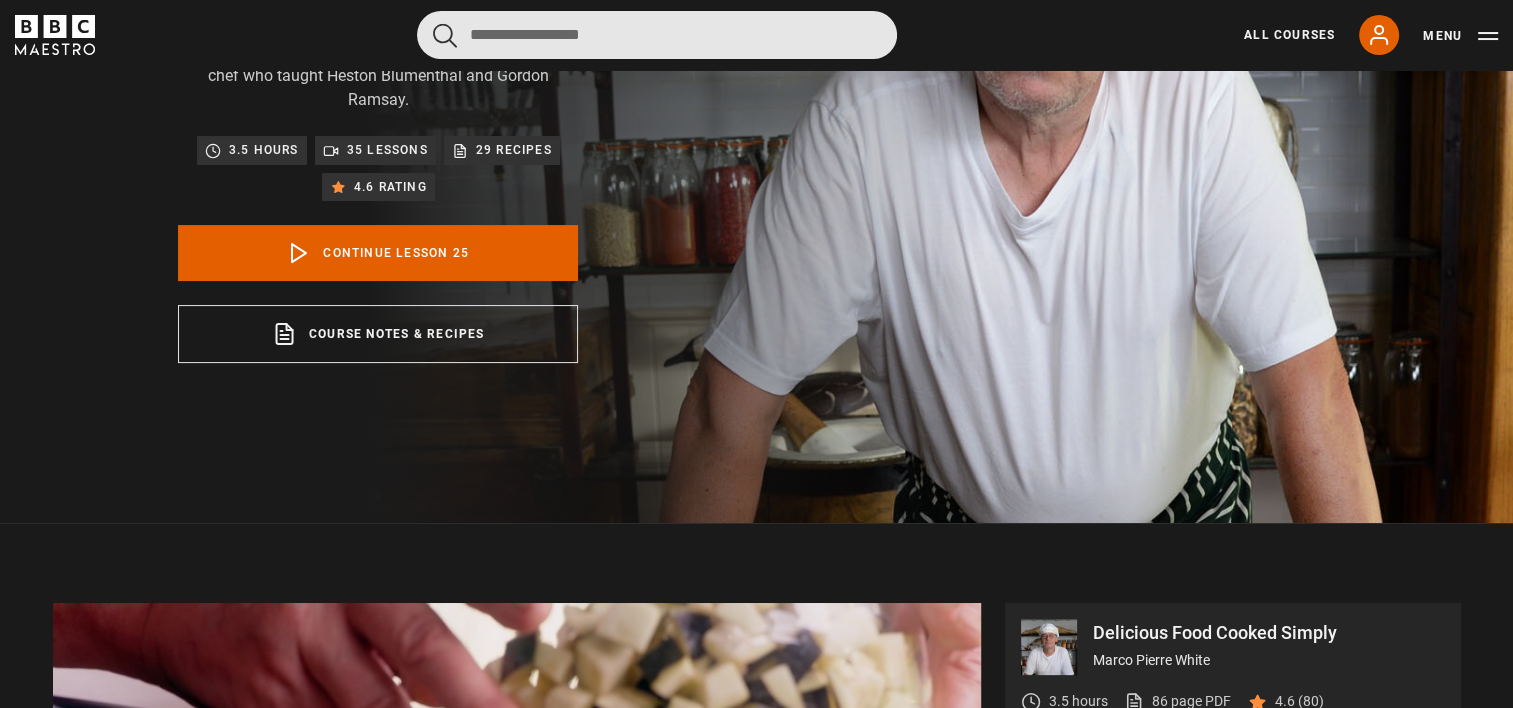 scroll, scrollTop: 265, scrollLeft: 0, axis: vertical 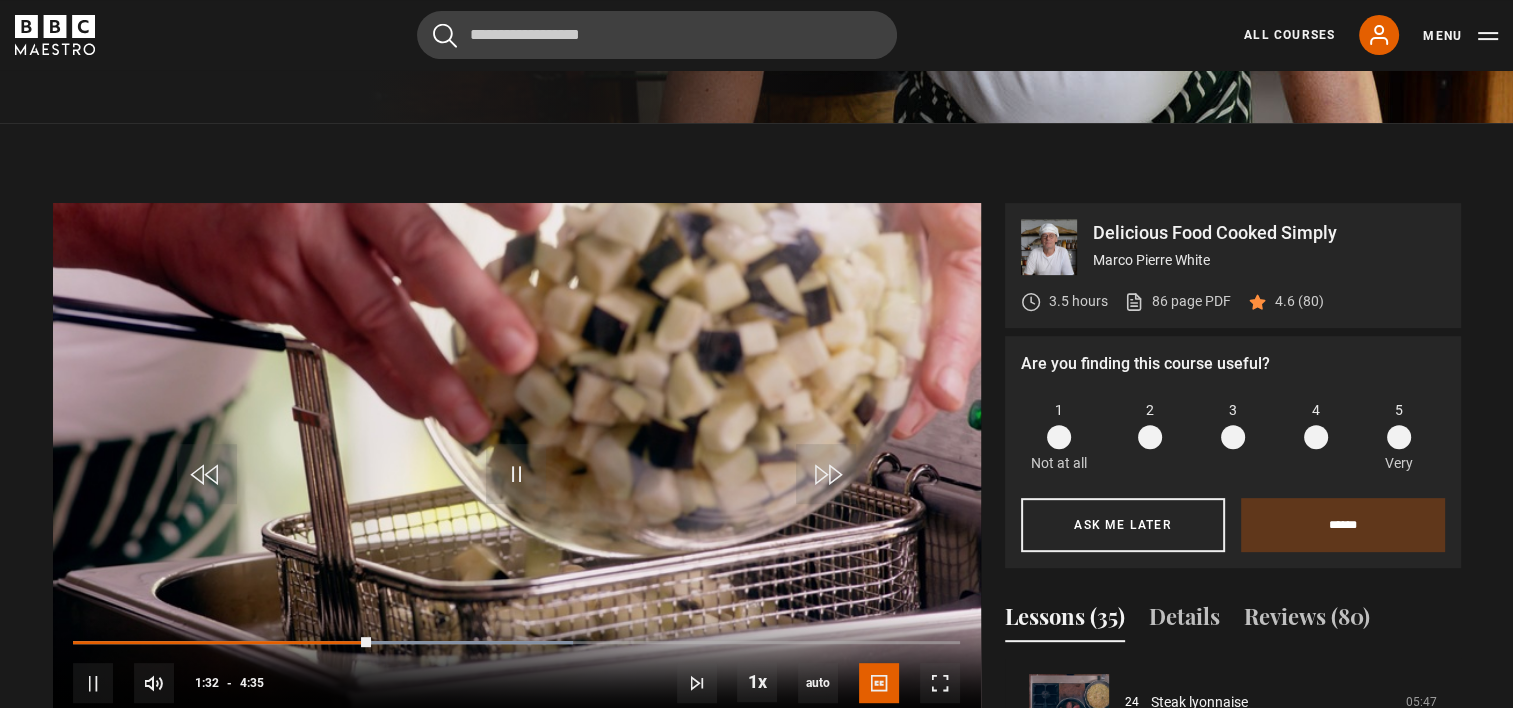 click at bounding box center [517, 464] 